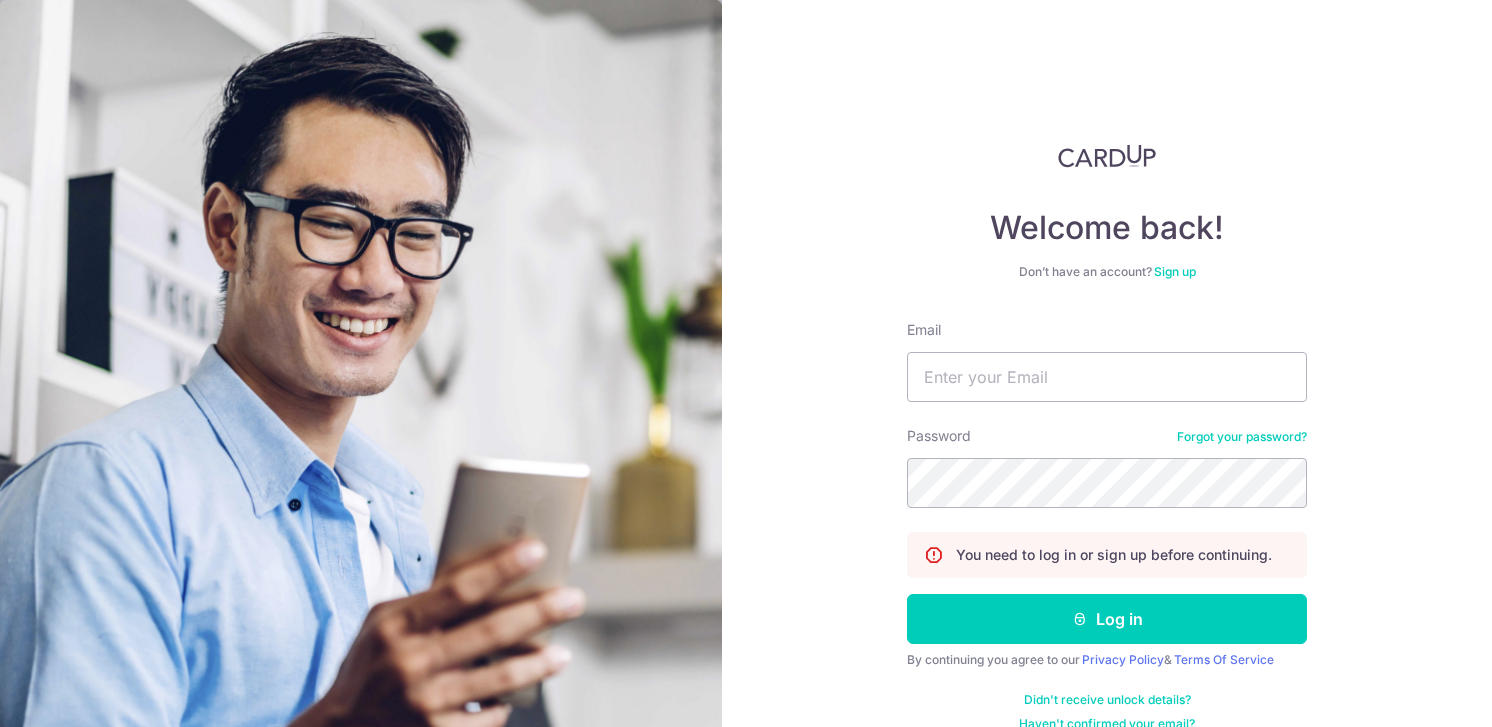 scroll, scrollTop: 0, scrollLeft: 0, axis: both 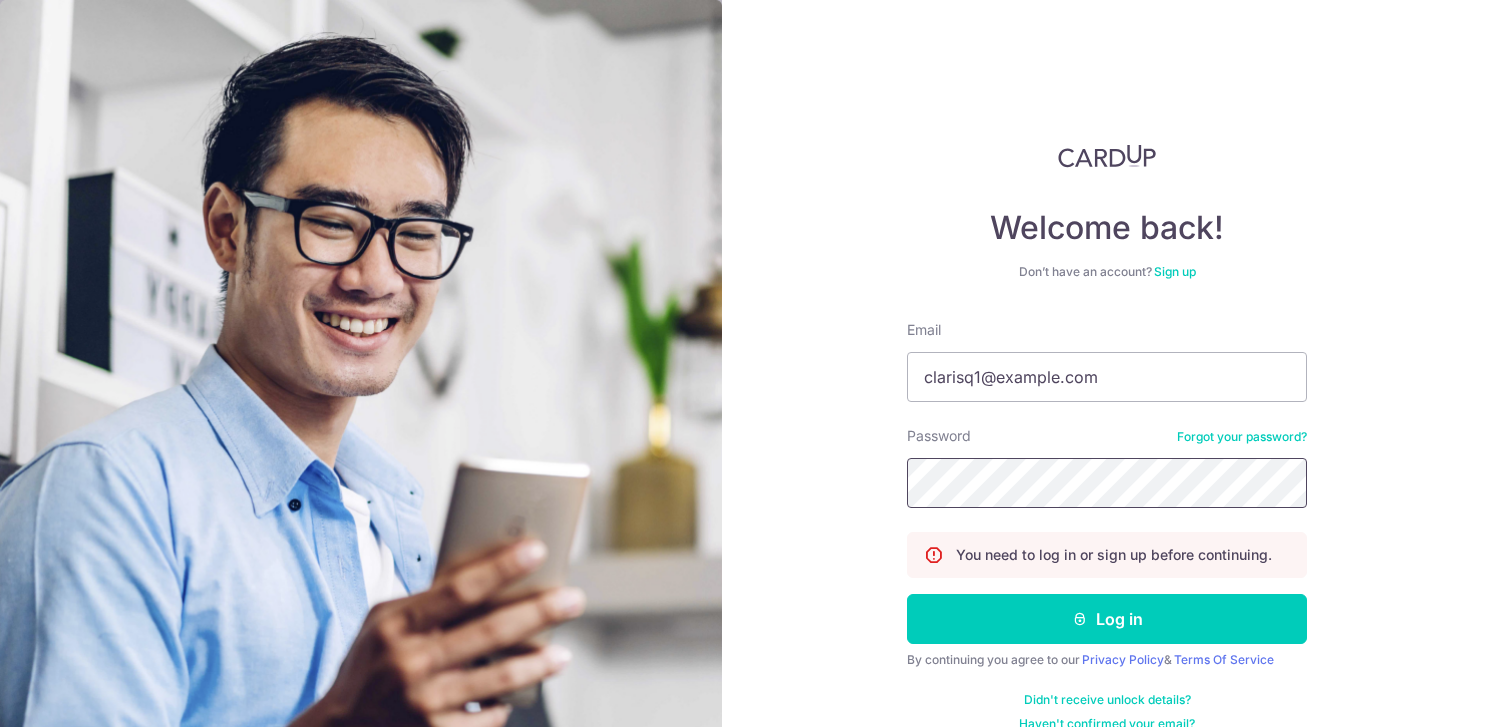 click on "Log in" at bounding box center (1107, 619) 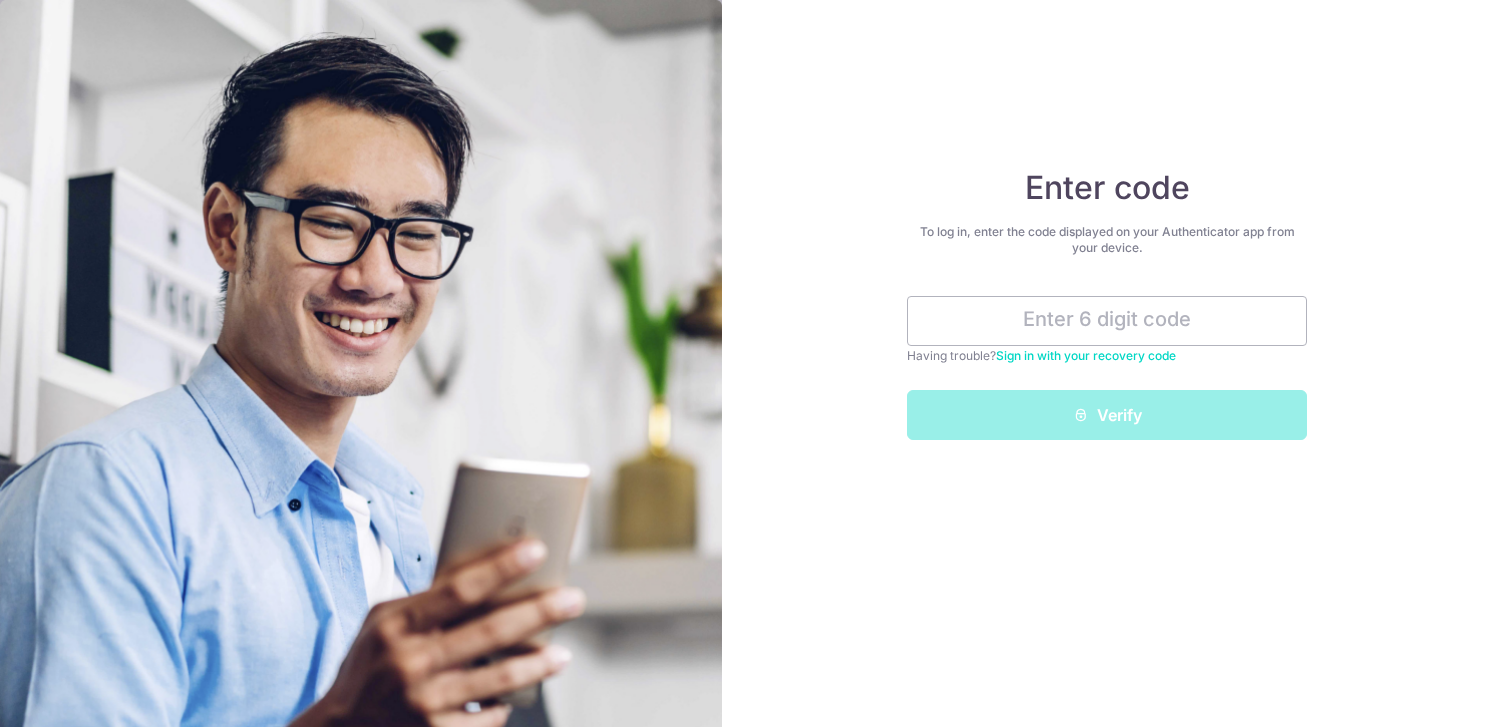 scroll, scrollTop: 0, scrollLeft: 0, axis: both 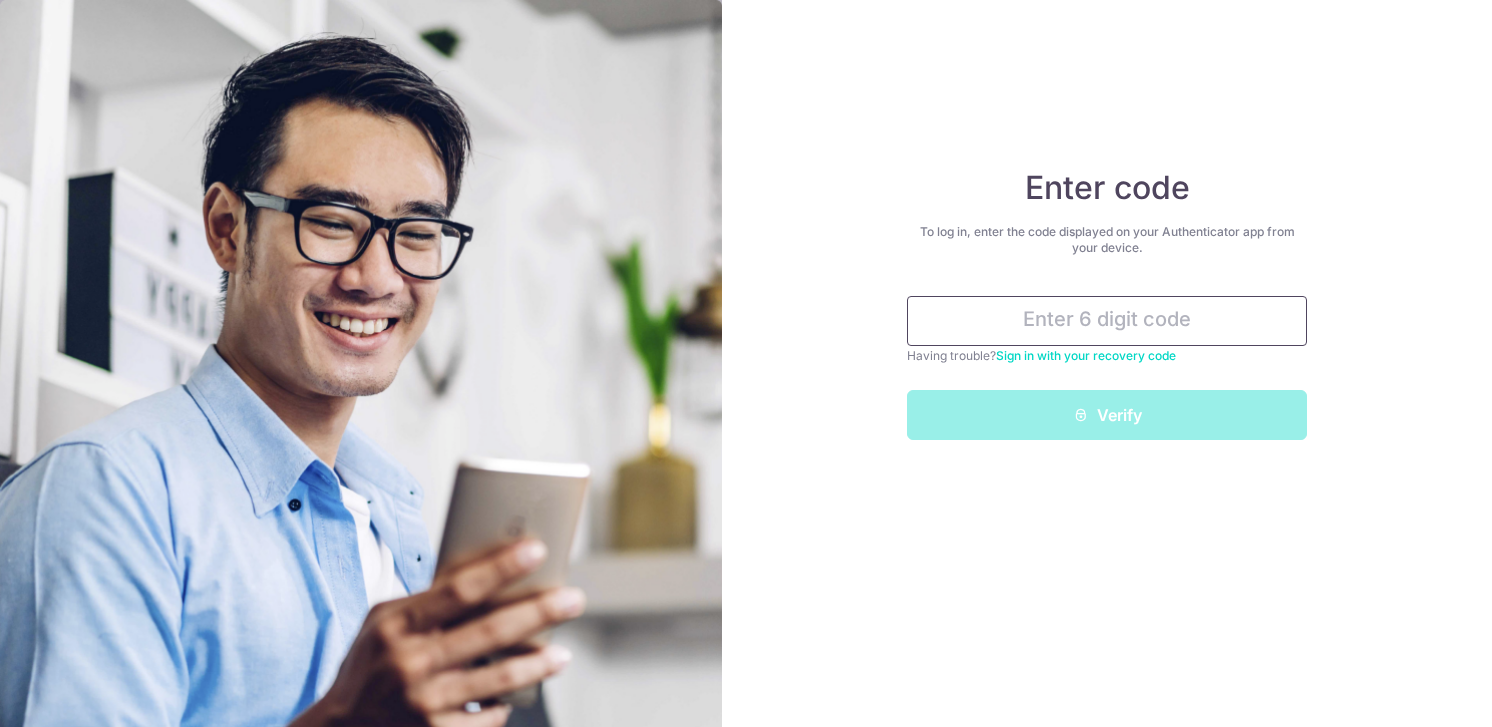 click at bounding box center [1107, 321] 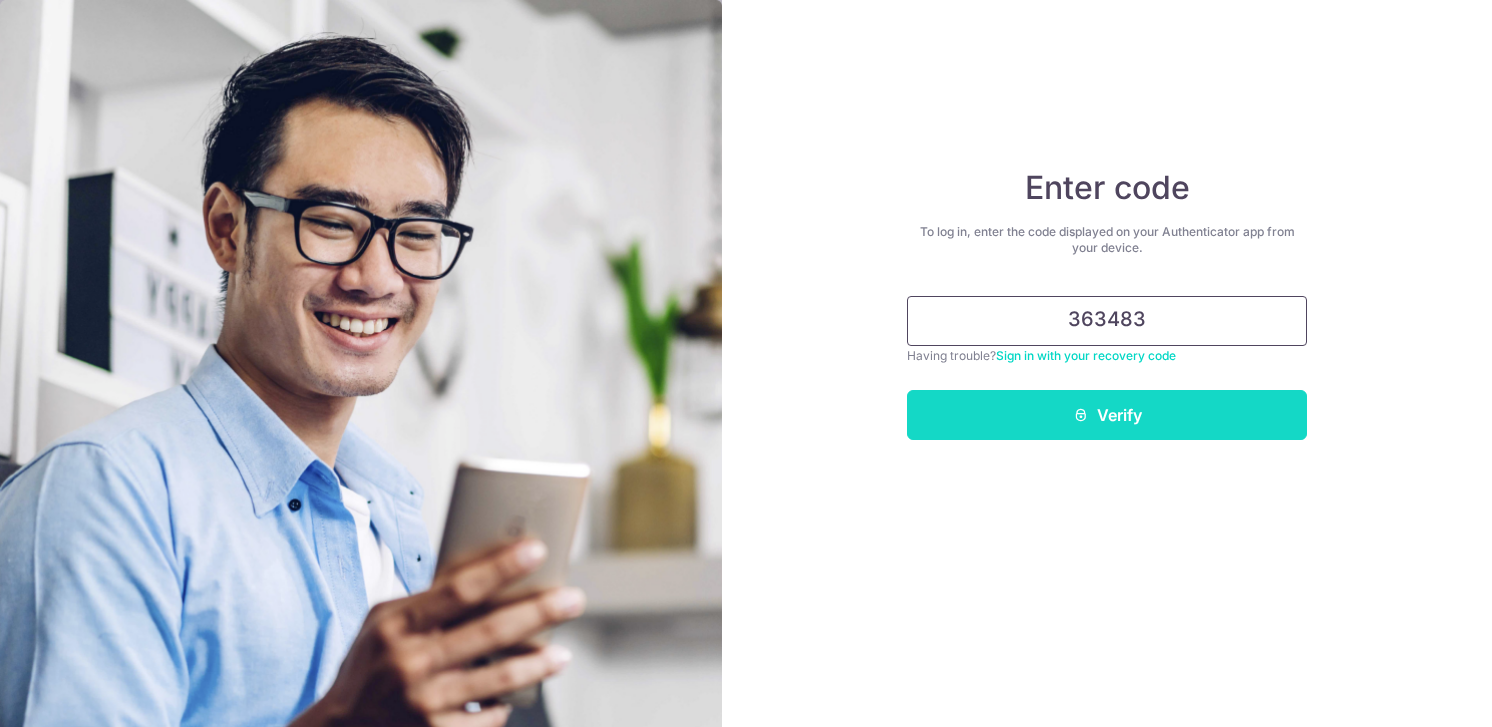 type on "363483" 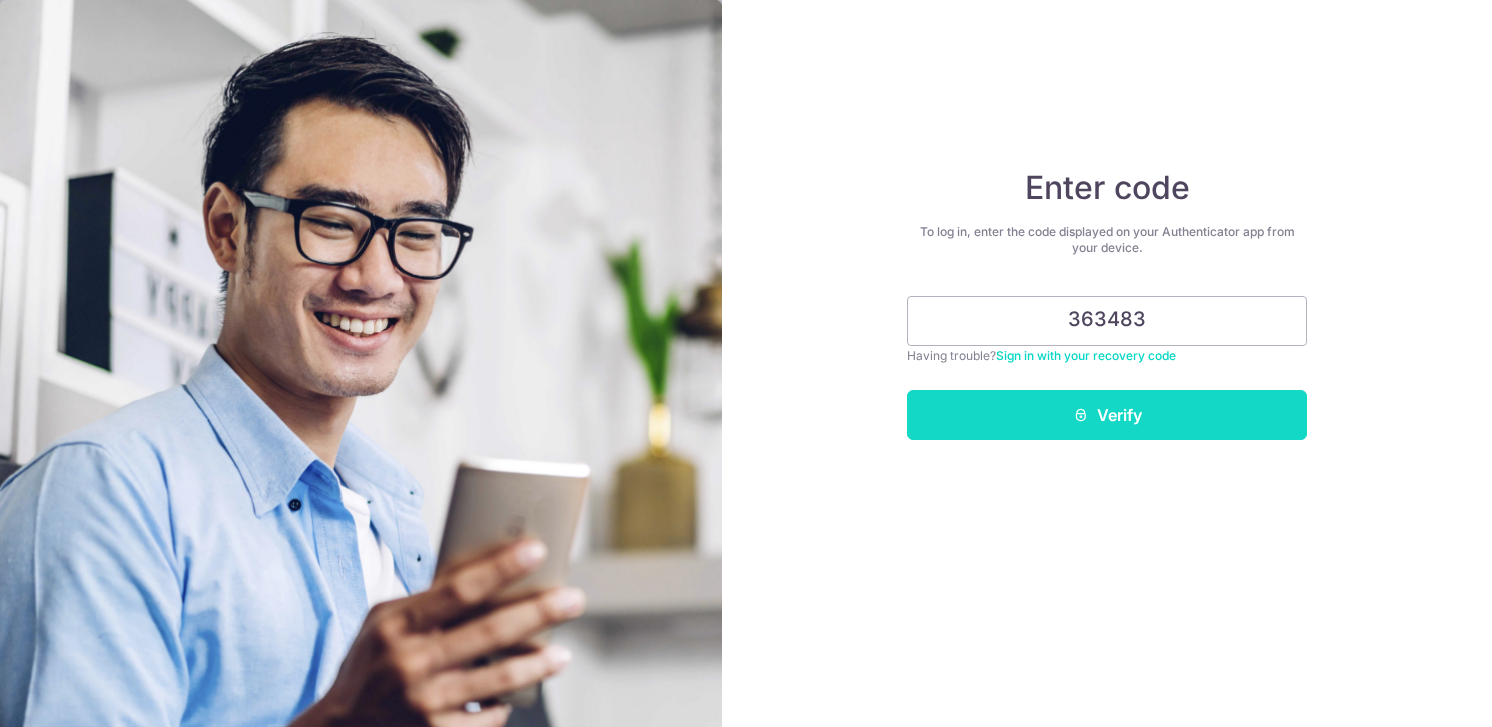 click on "Verify" at bounding box center [1107, 415] 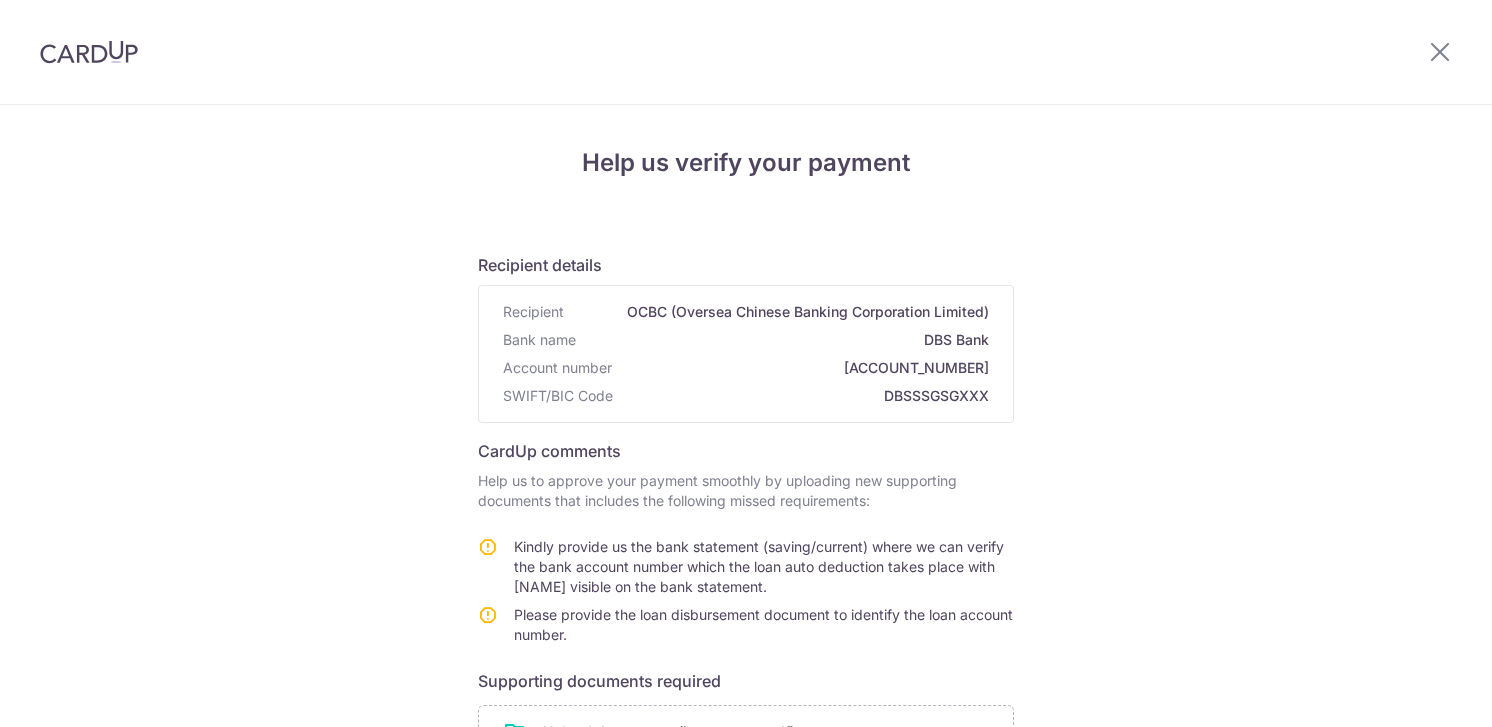 scroll, scrollTop: 0, scrollLeft: 0, axis: both 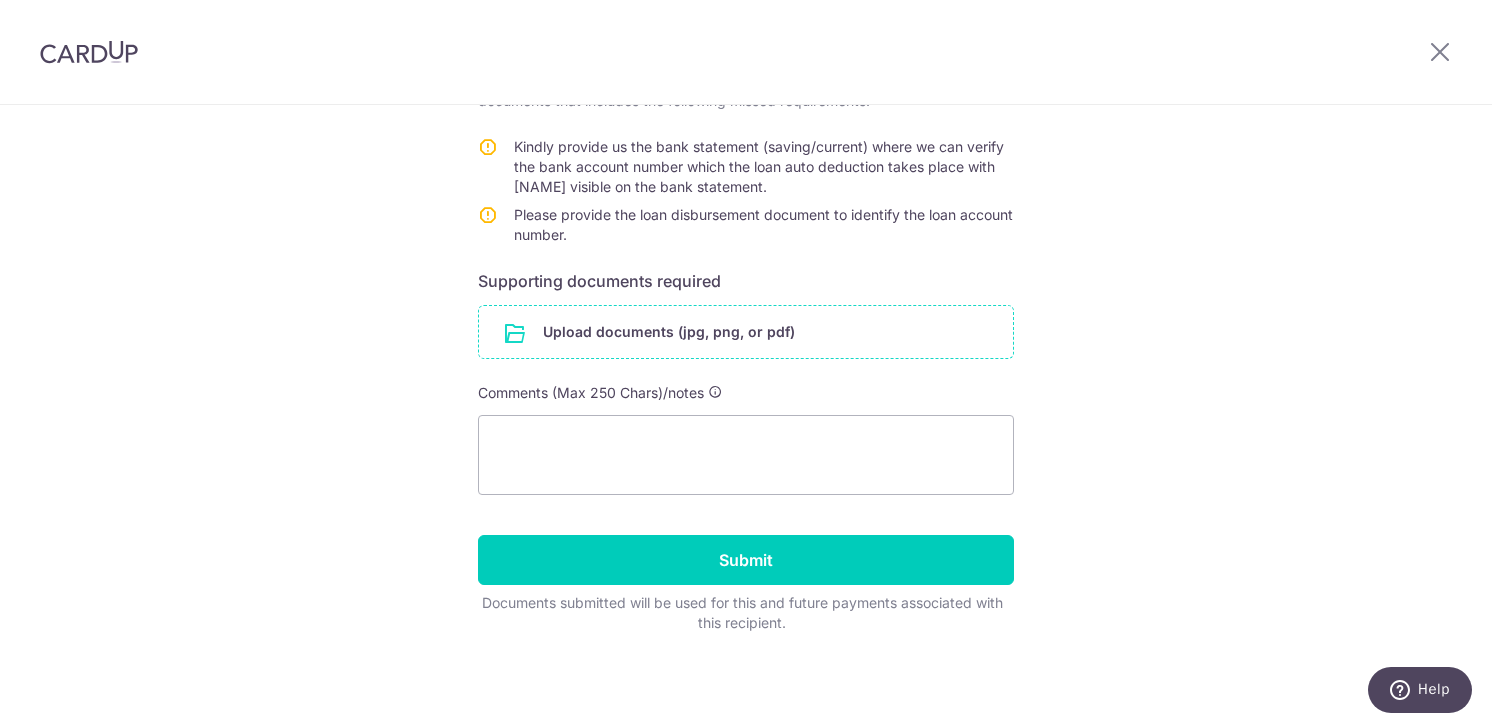 click at bounding box center (746, 332) 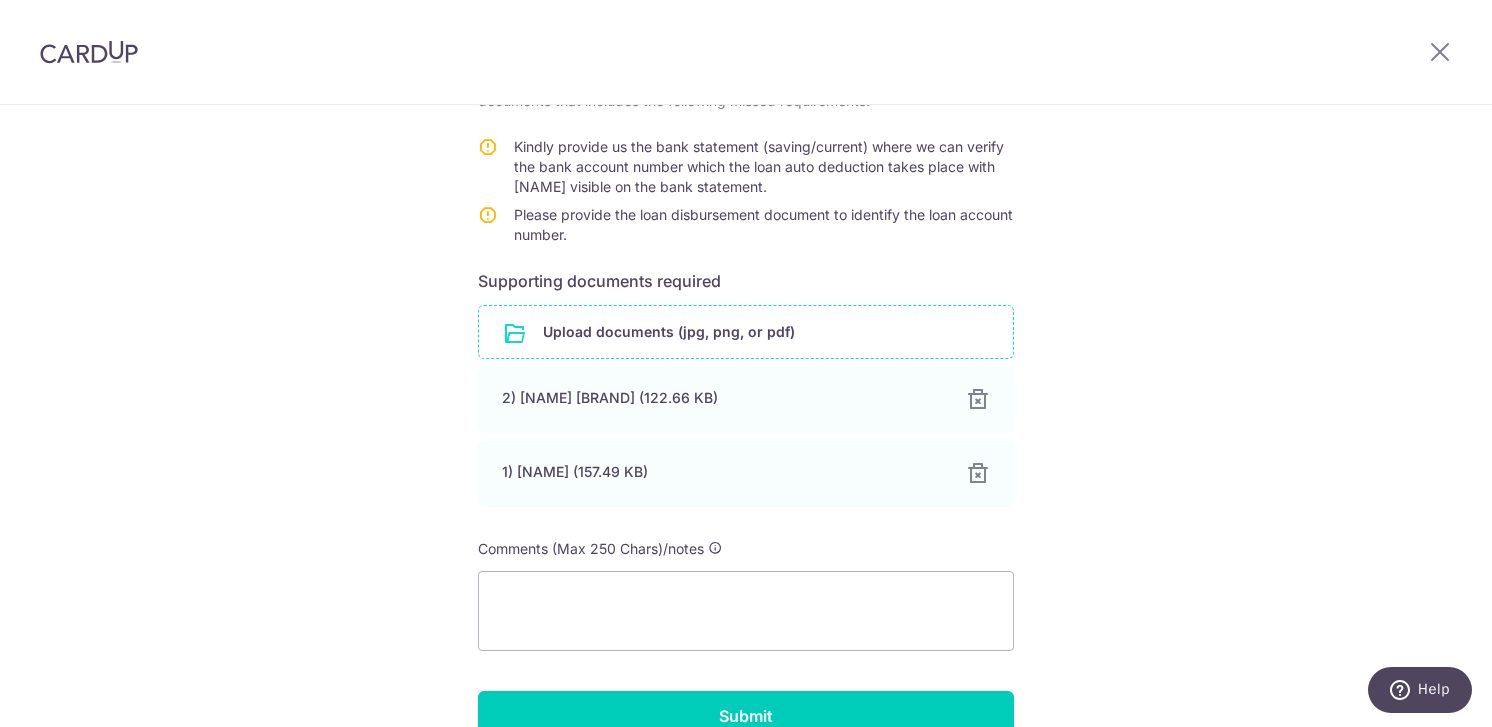 click at bounding box center [746, 332] 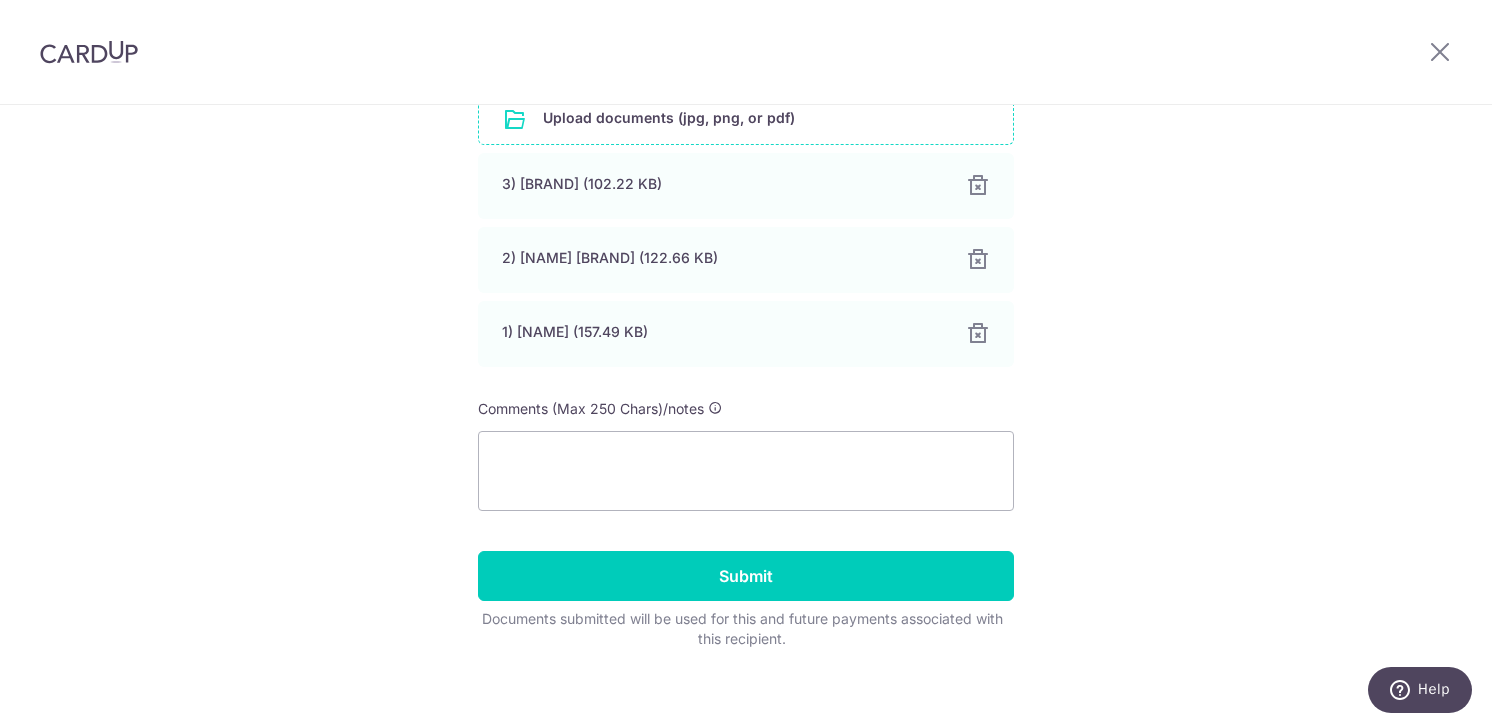 scroll, scrollTop: 619, scrollLeft: 0, axis: vertical 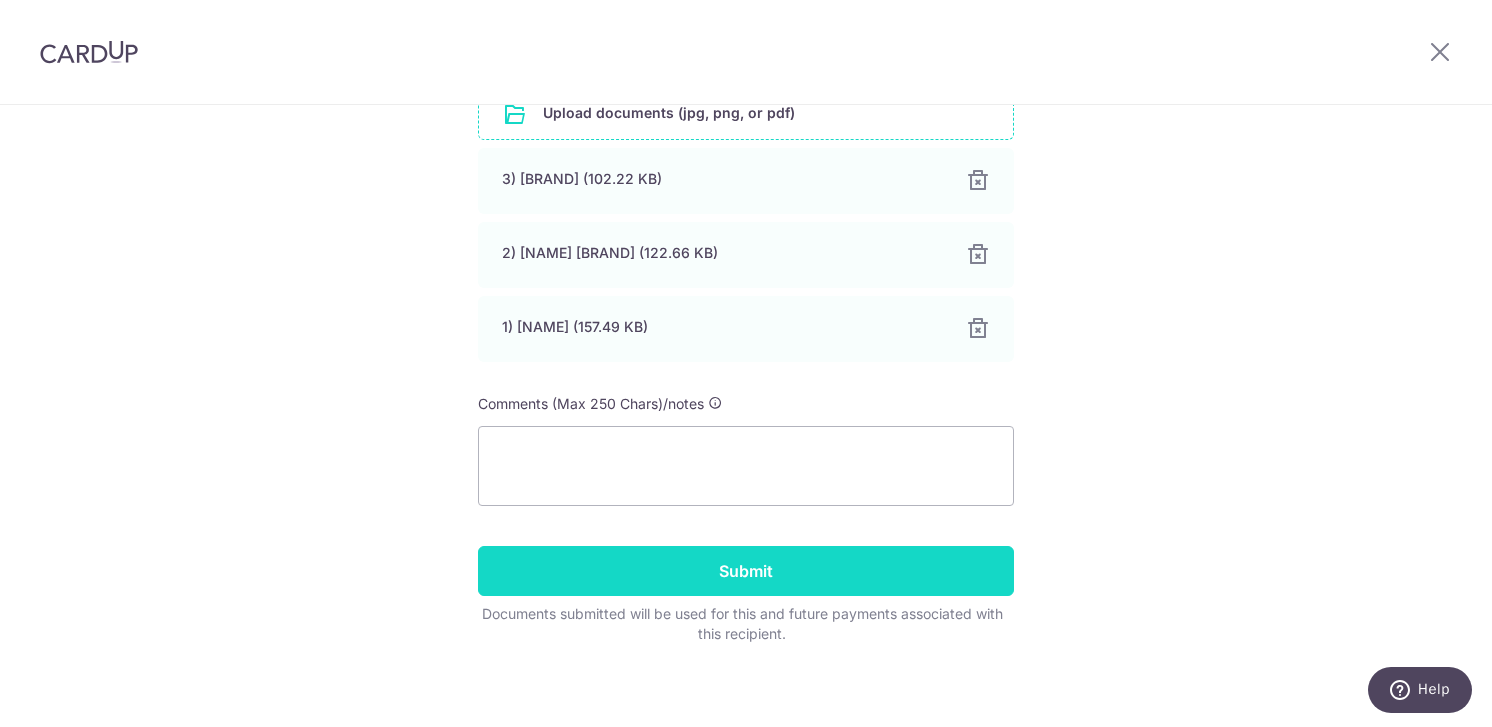 click on "Submit" at bounding box center (746, 571) 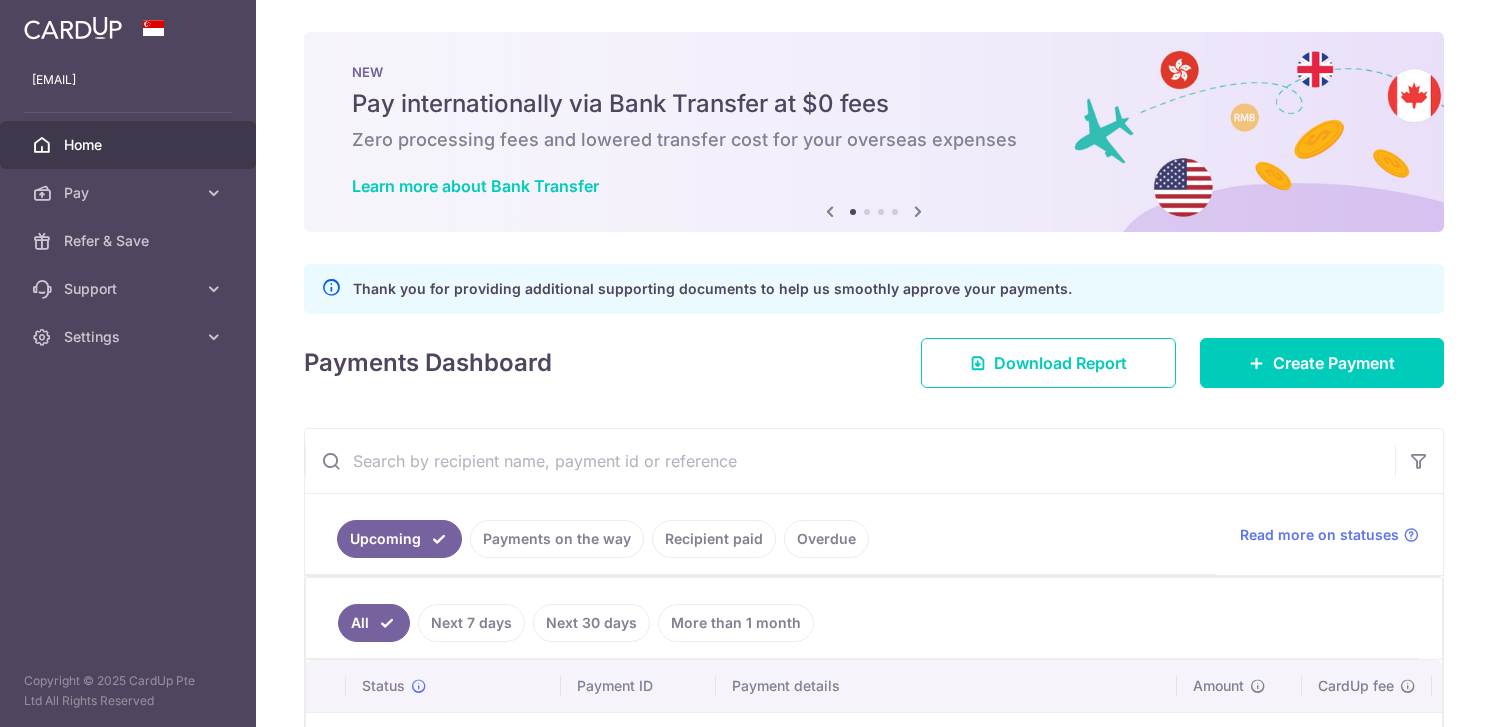 scroll, scrollTop: 0, scrollLeft: 0, axis: both 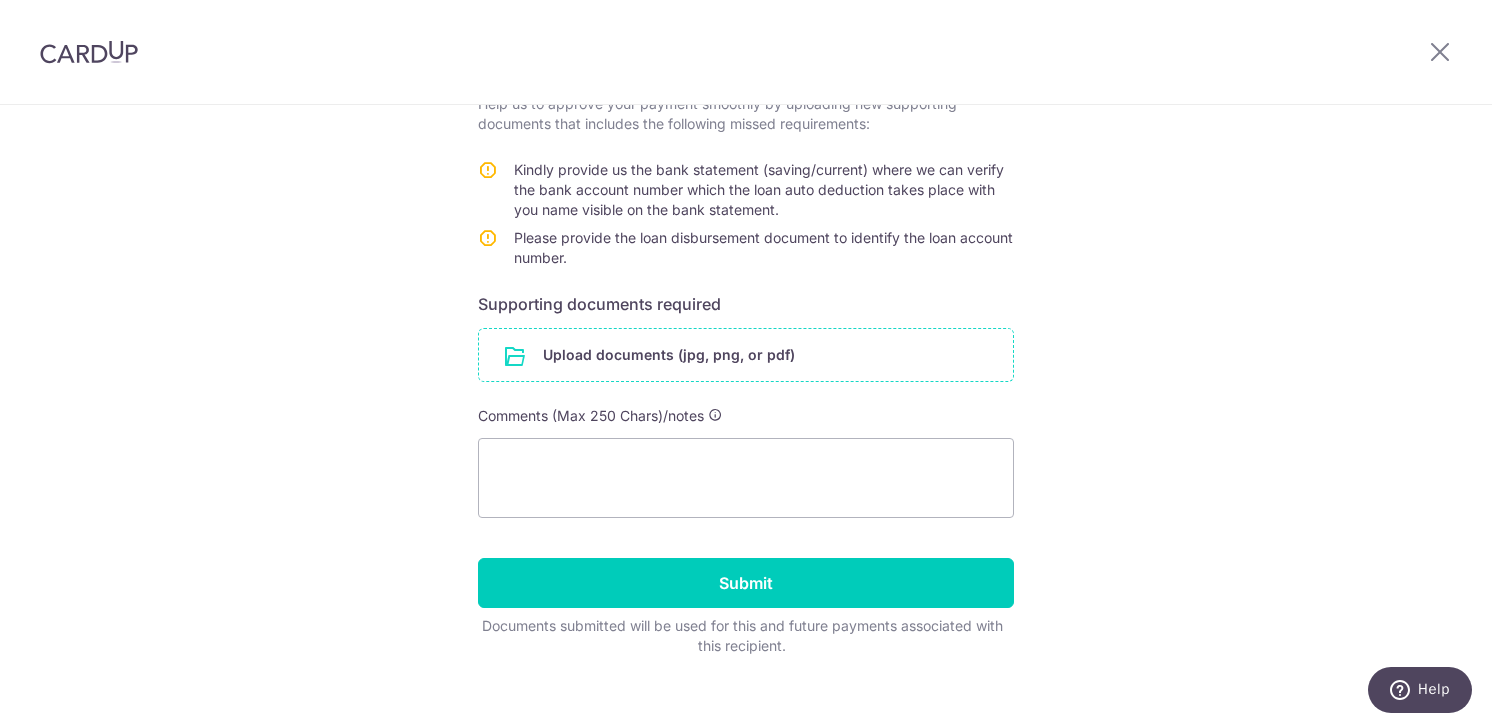 click at bounding box center (746, 355) 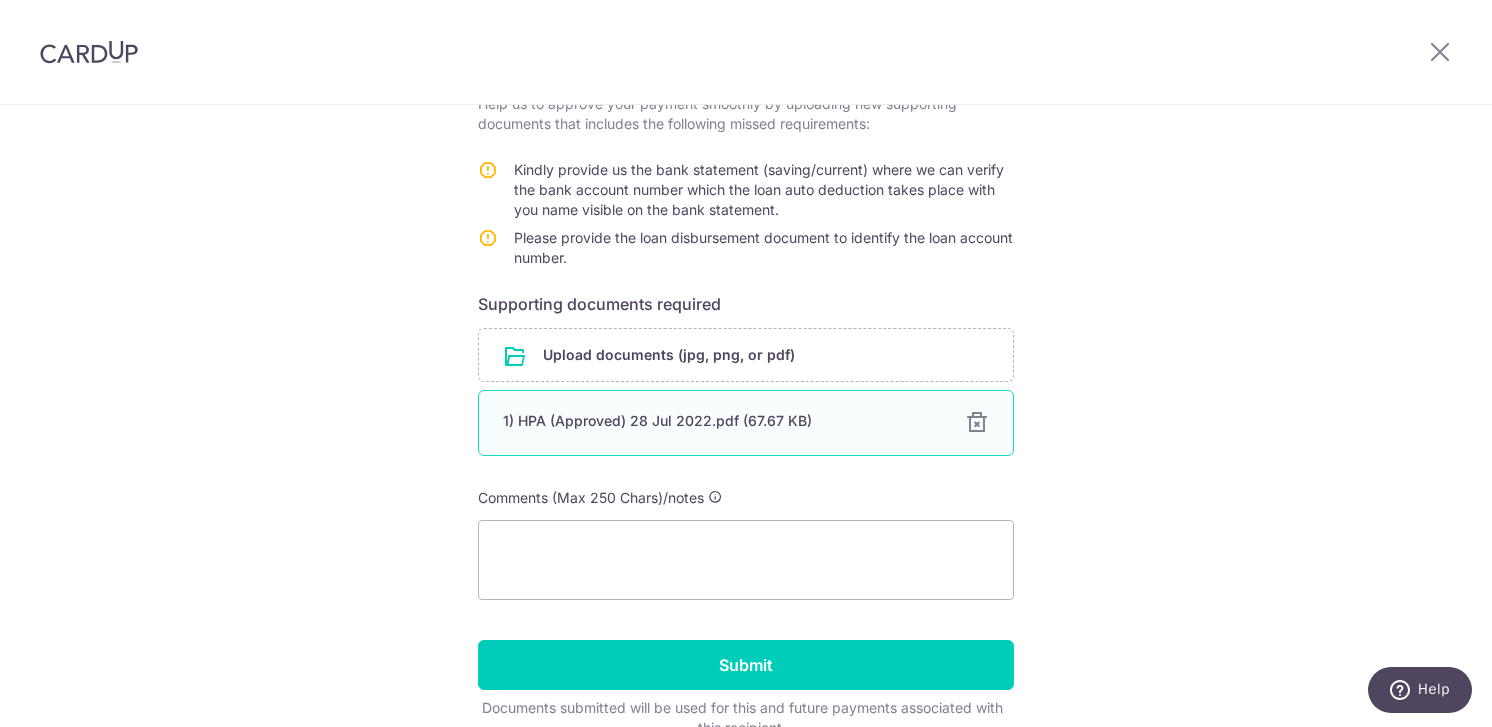 click at bounding box center (977, 423) 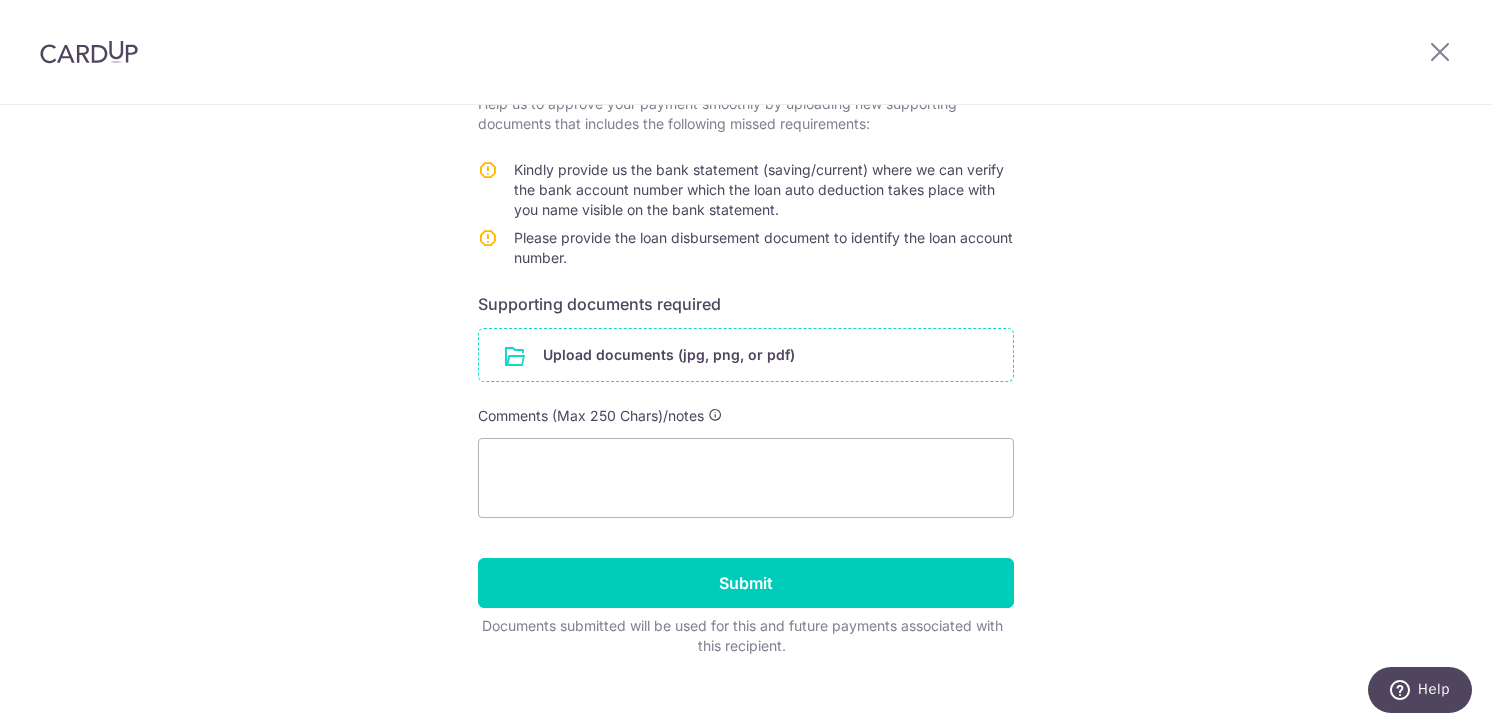 click at bounding box center [746, 355] 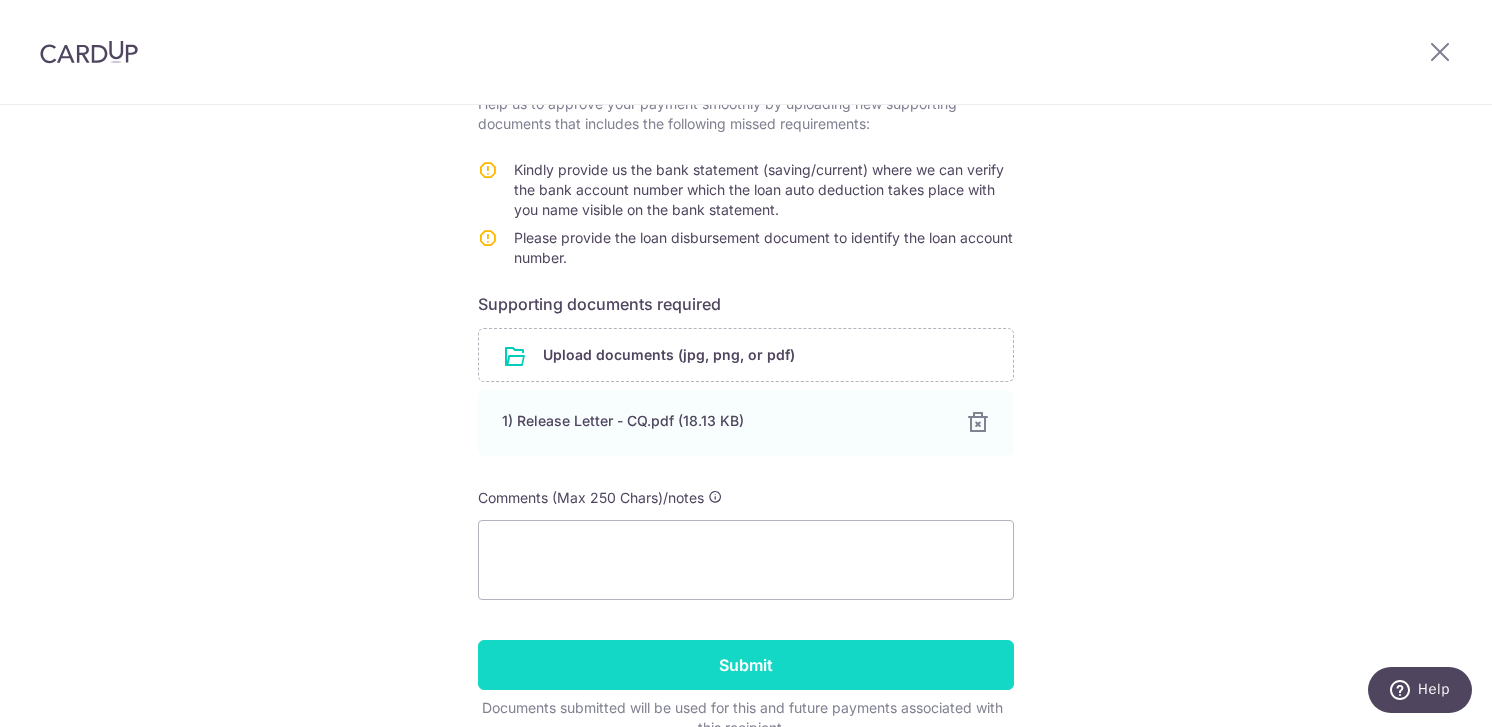 click on "Submit" at bounding box center [746, 665] 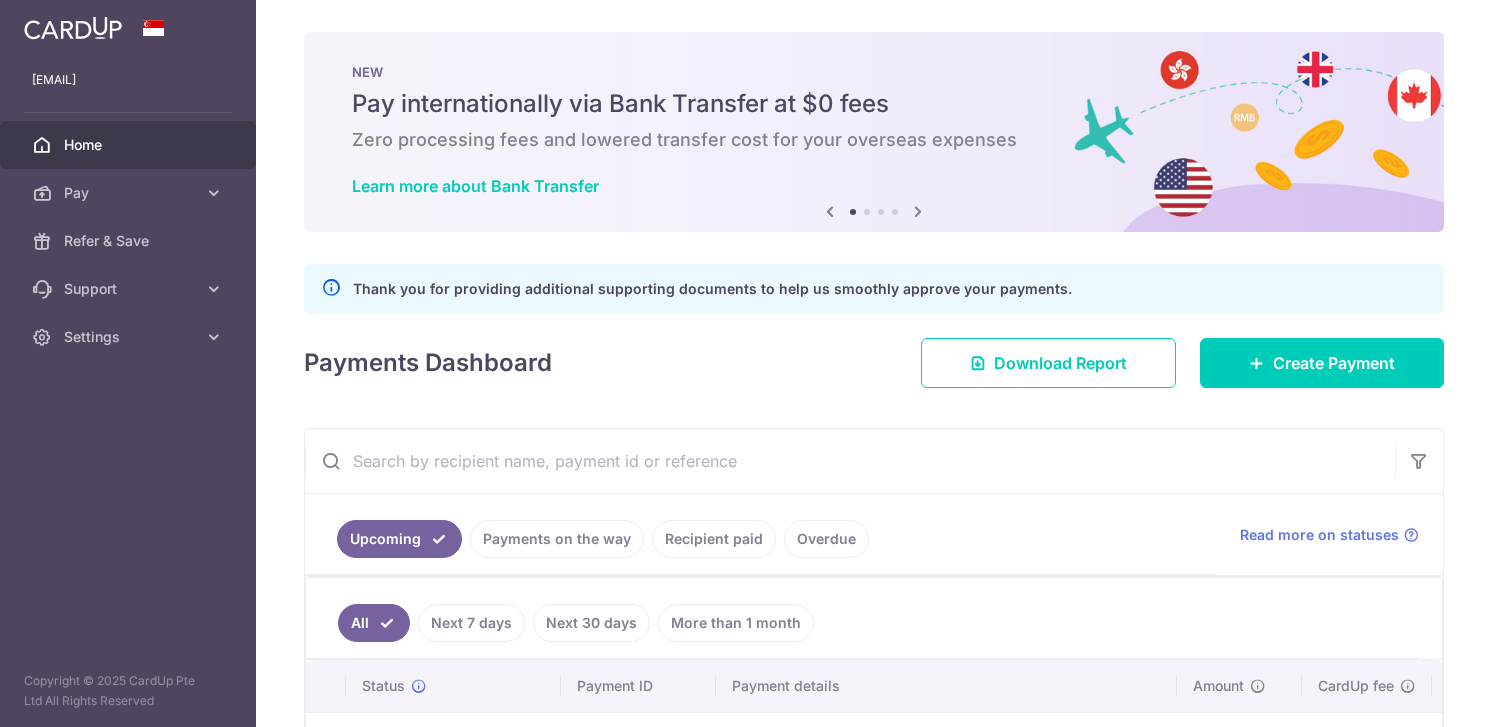 scroll, scrollTop: 0, scrollLeft: 0, axis: both 